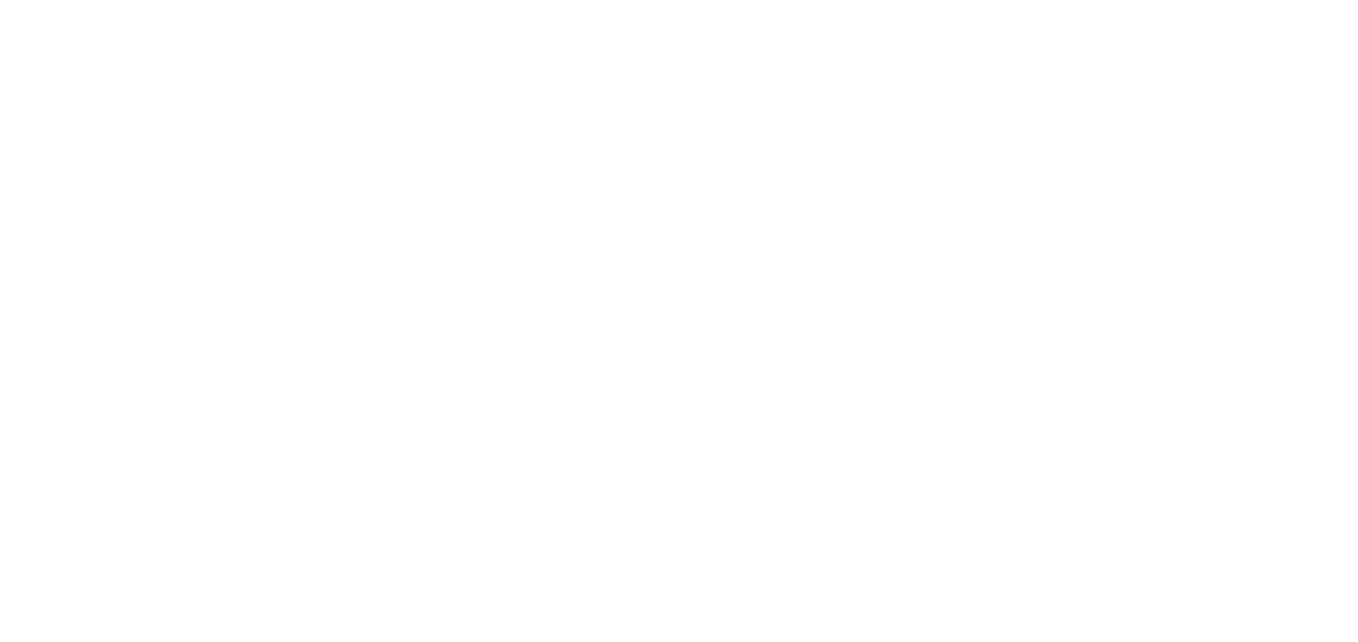 scroll, scrollTop: 0, scrollLeft: 0, axis: both 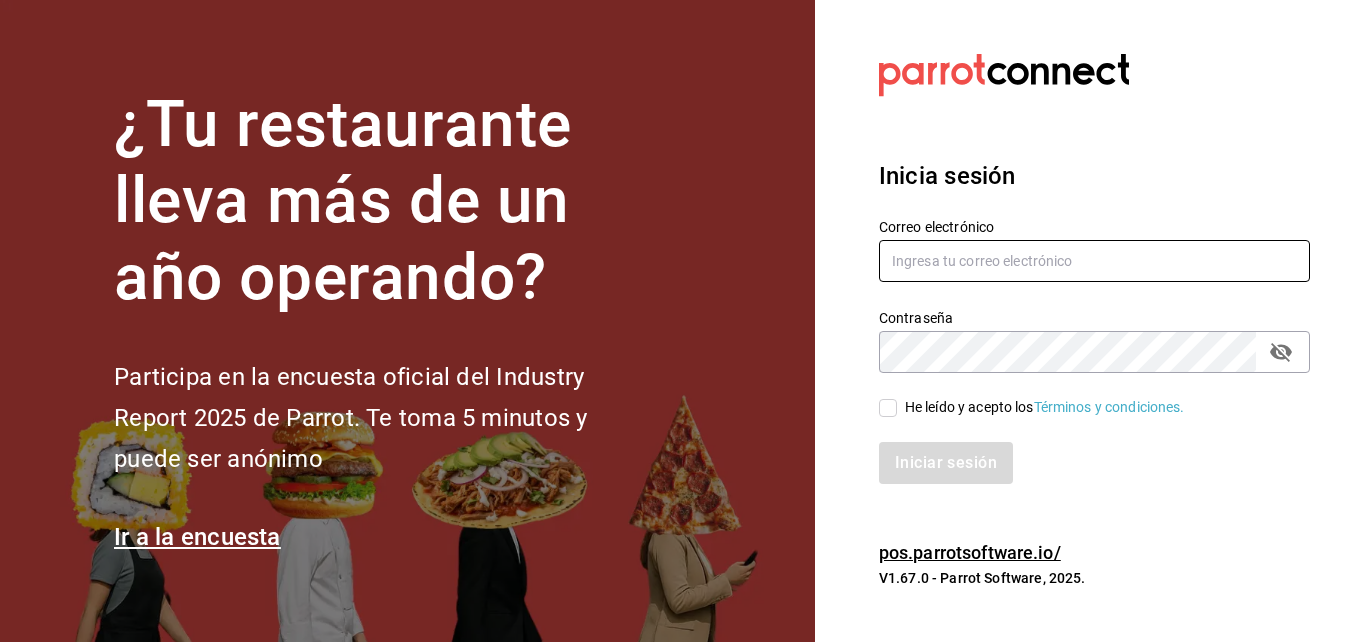 type on "[USERNAME]@example.com" 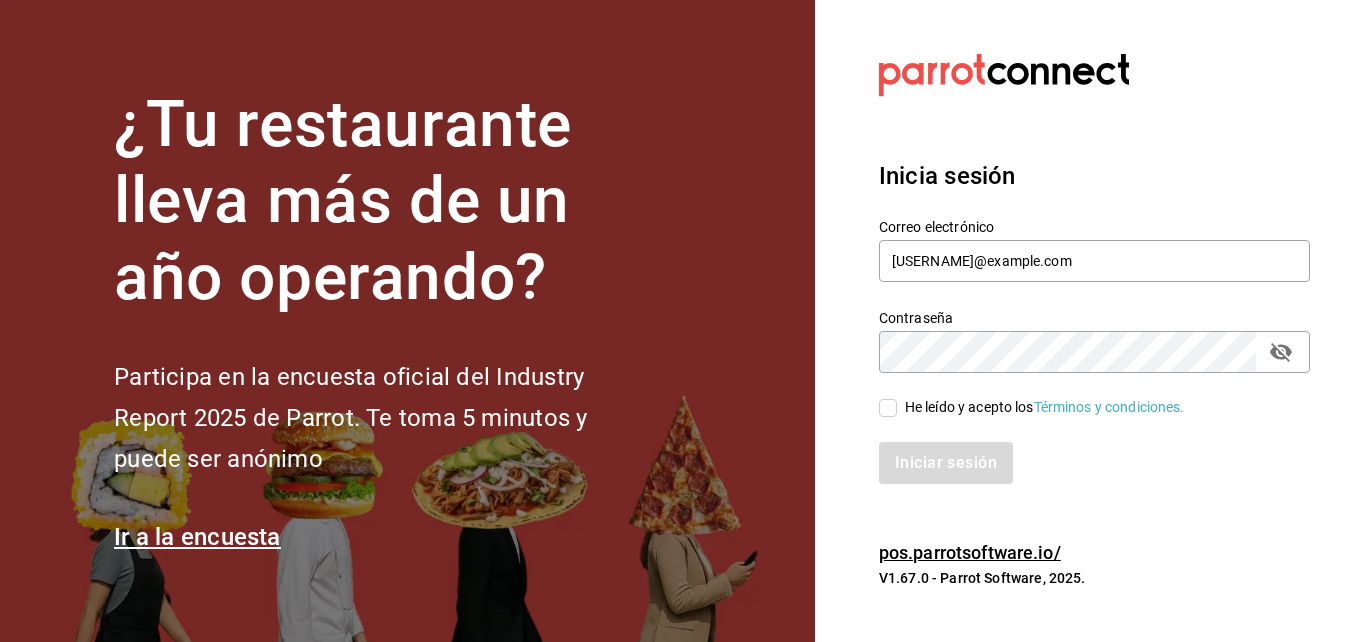 click on "He leído y acepto los  Términos y condiciones." at bounding box center [888, 408] 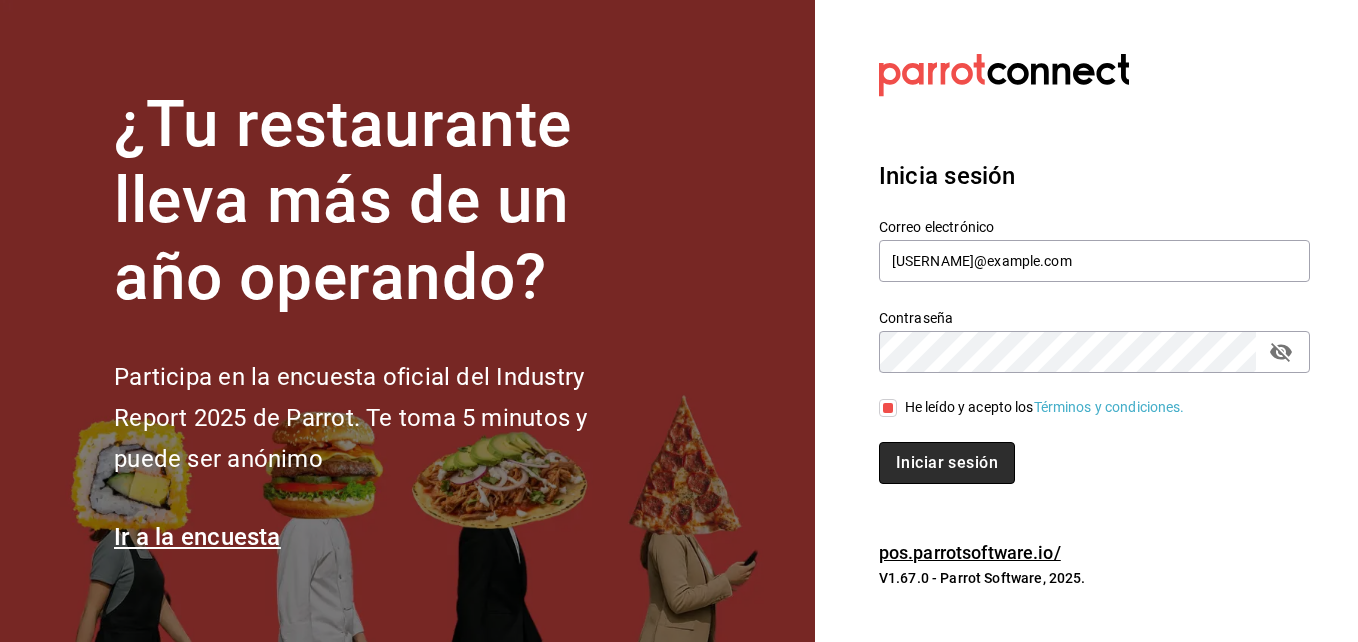 click on "Iniciar sesión" at bounding box center [947, 463] 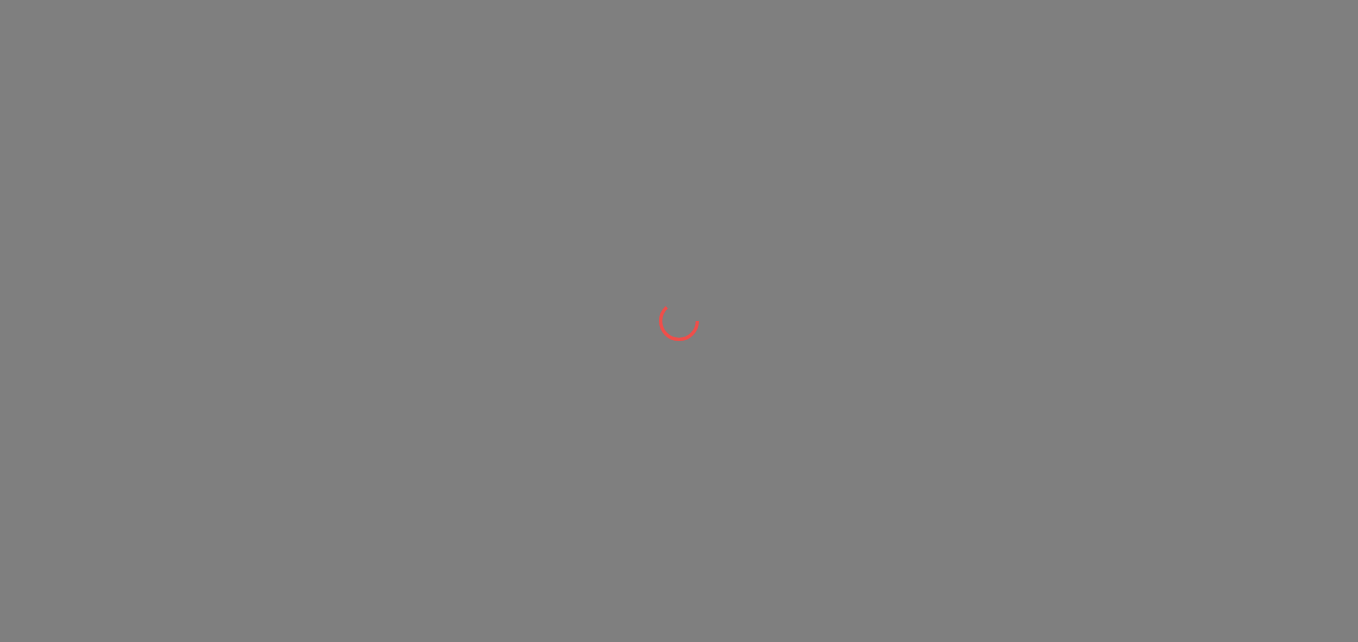 scroll, scrollTop: 0, scrollLeft: 0, axis: both 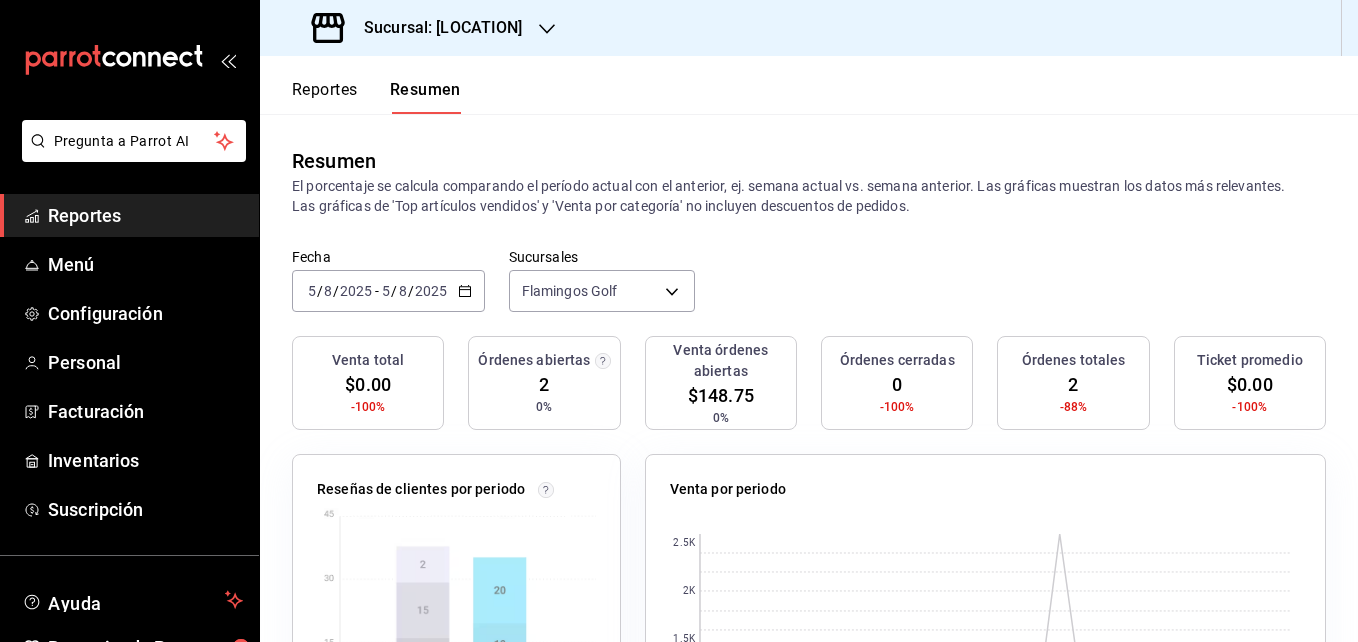 click on "Reportes" at bounding box center [325, 97] 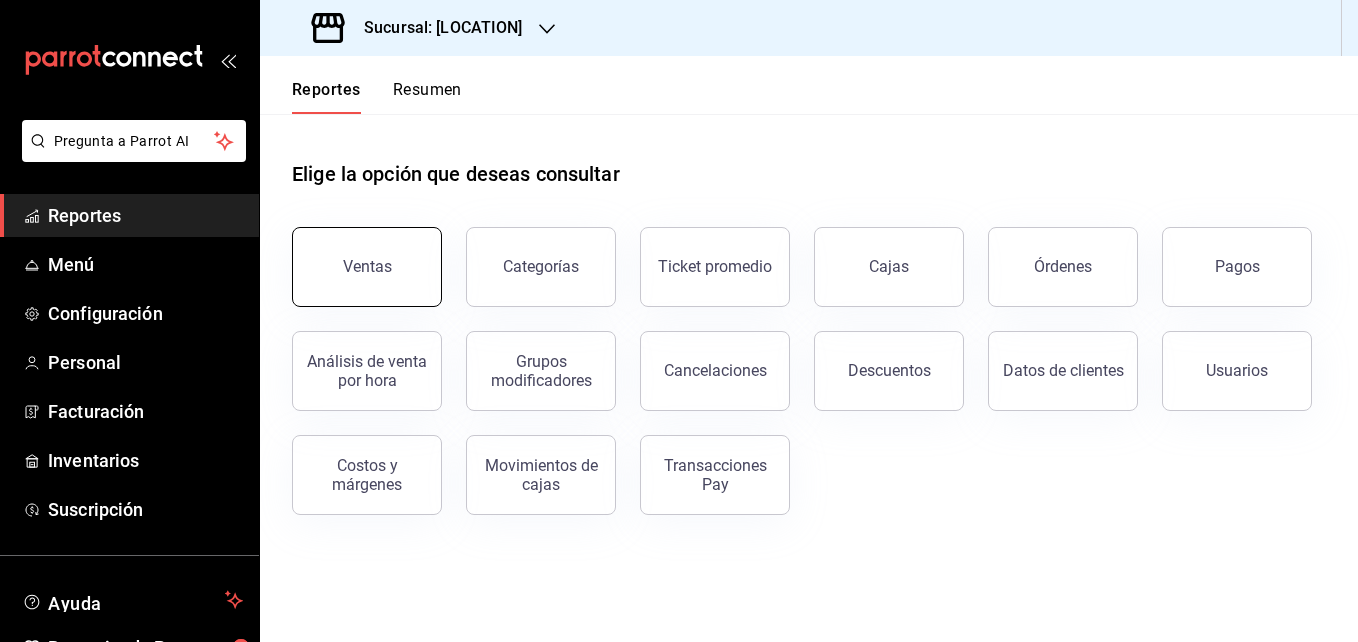 click on "Ventas" at bounding box center (367, 267) 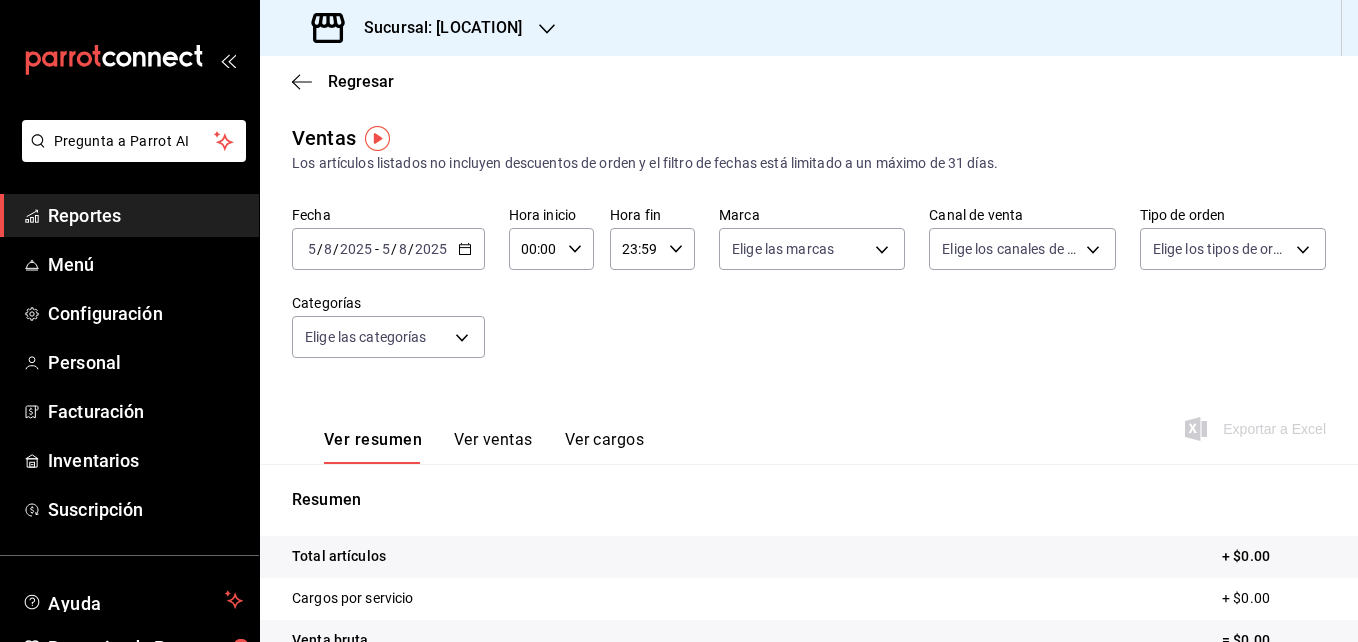 click 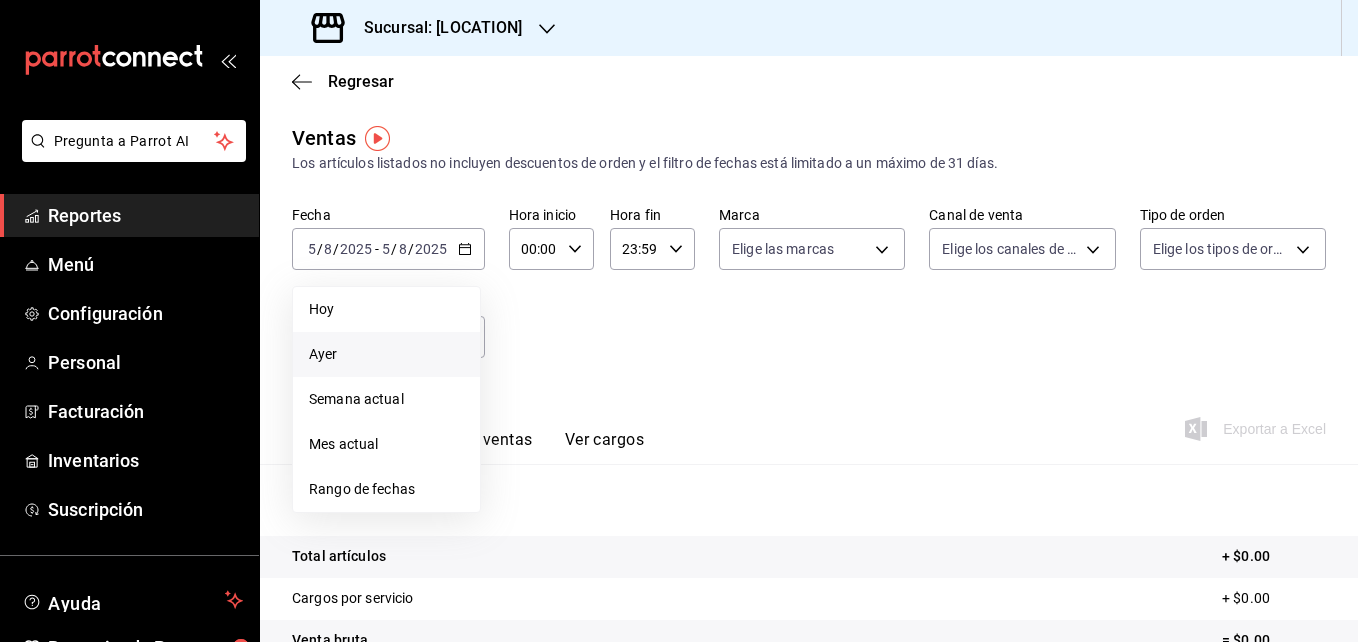 click on "Ayer" at bounding box center [386, 354] 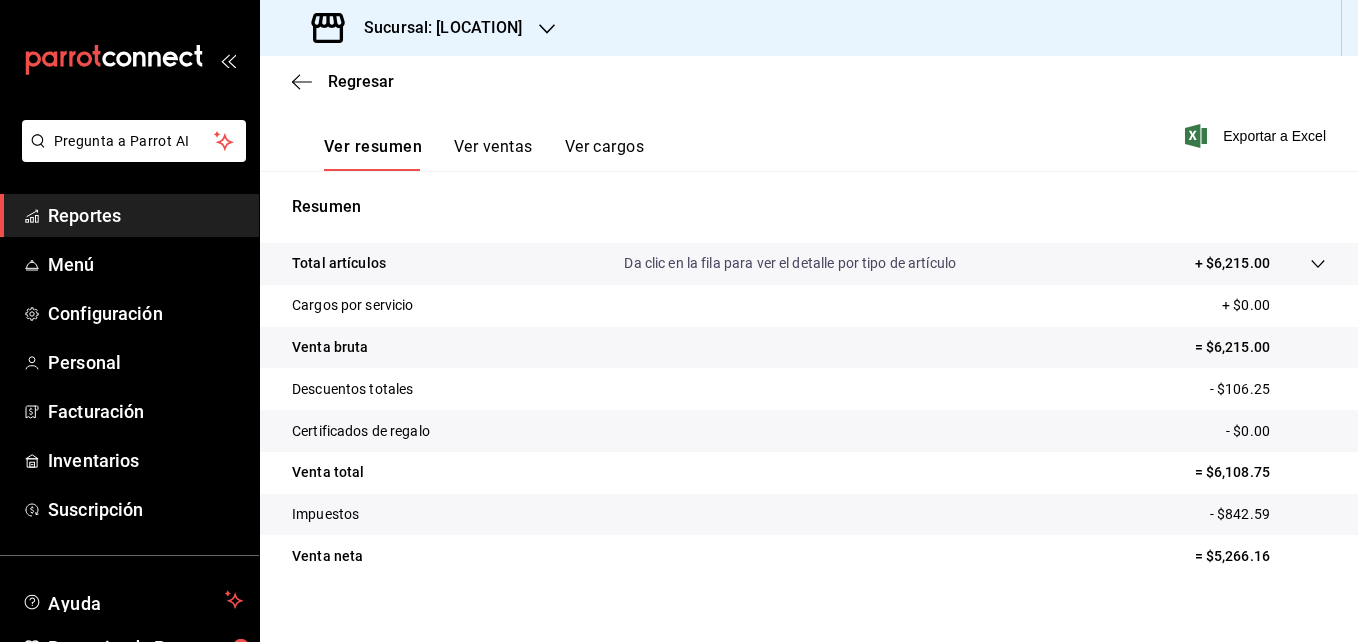 scroll, scrollTop: 301, scrollLeft: 0, axis: vertical 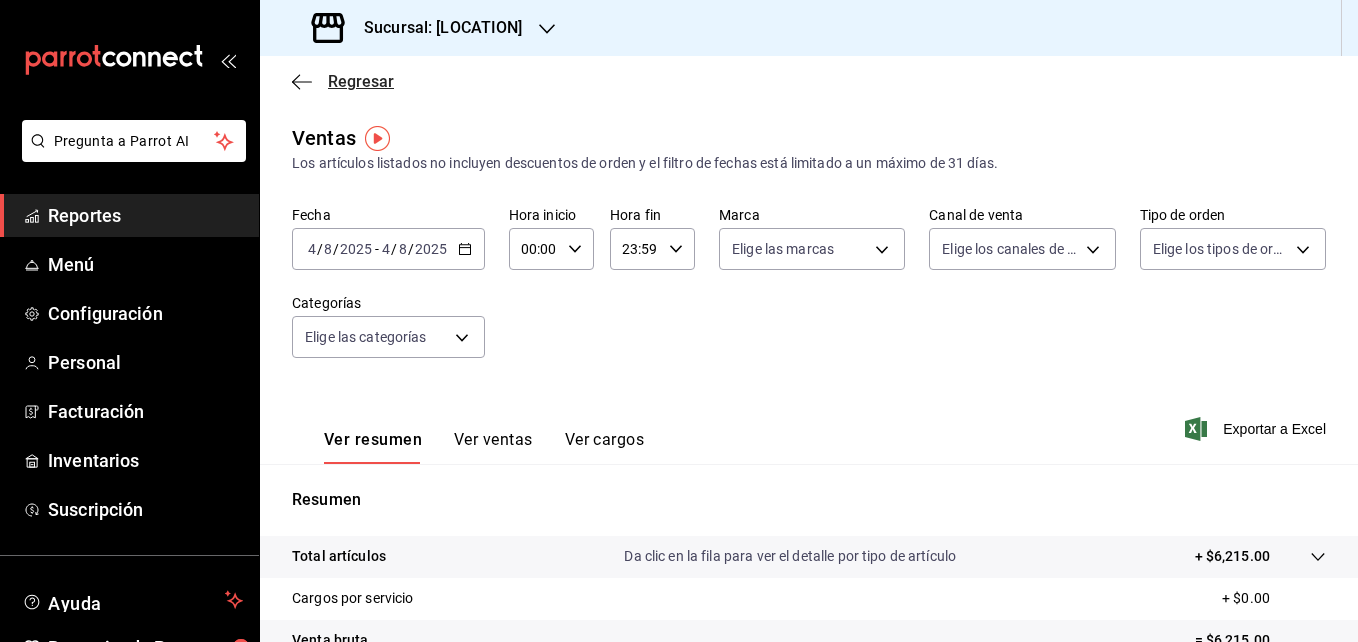 click 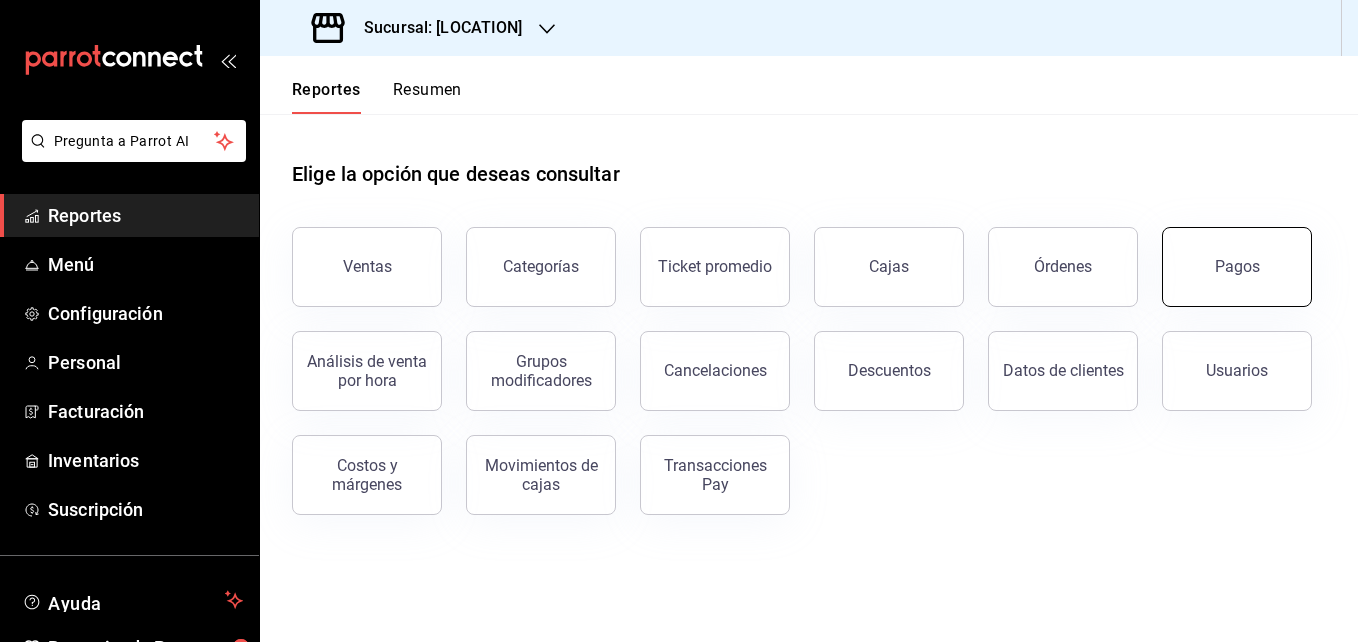 click on "Pagos" at bounding box center [1237, 266] 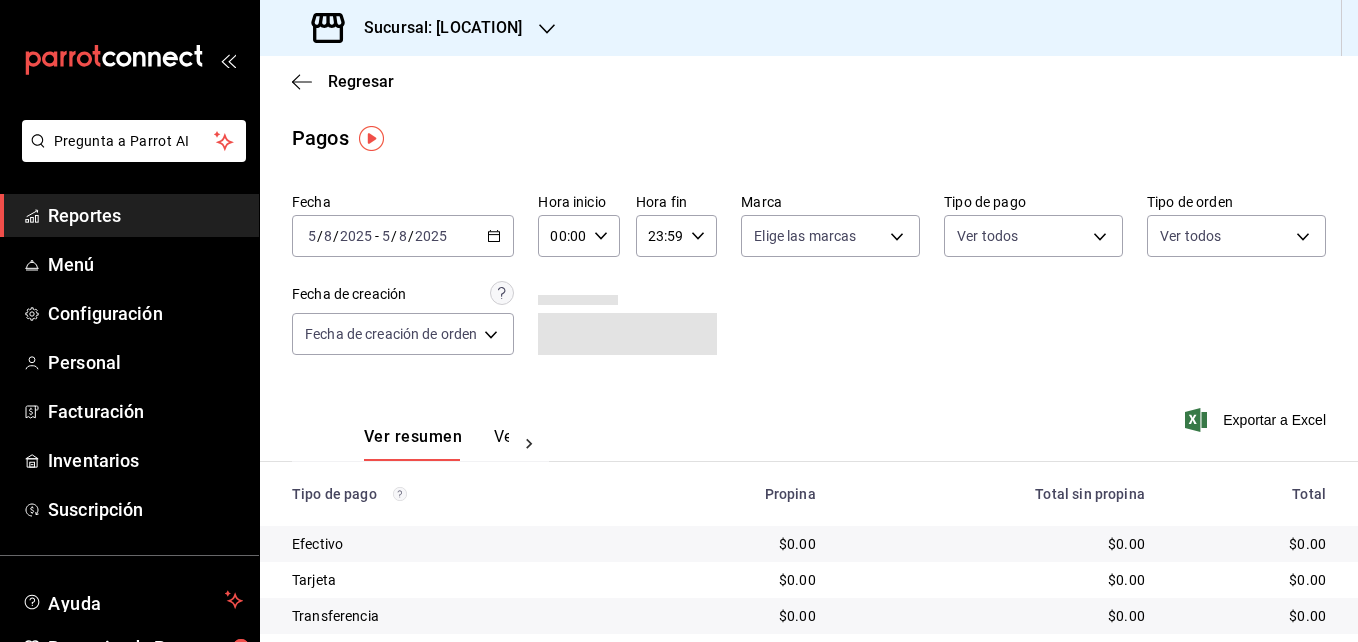 click 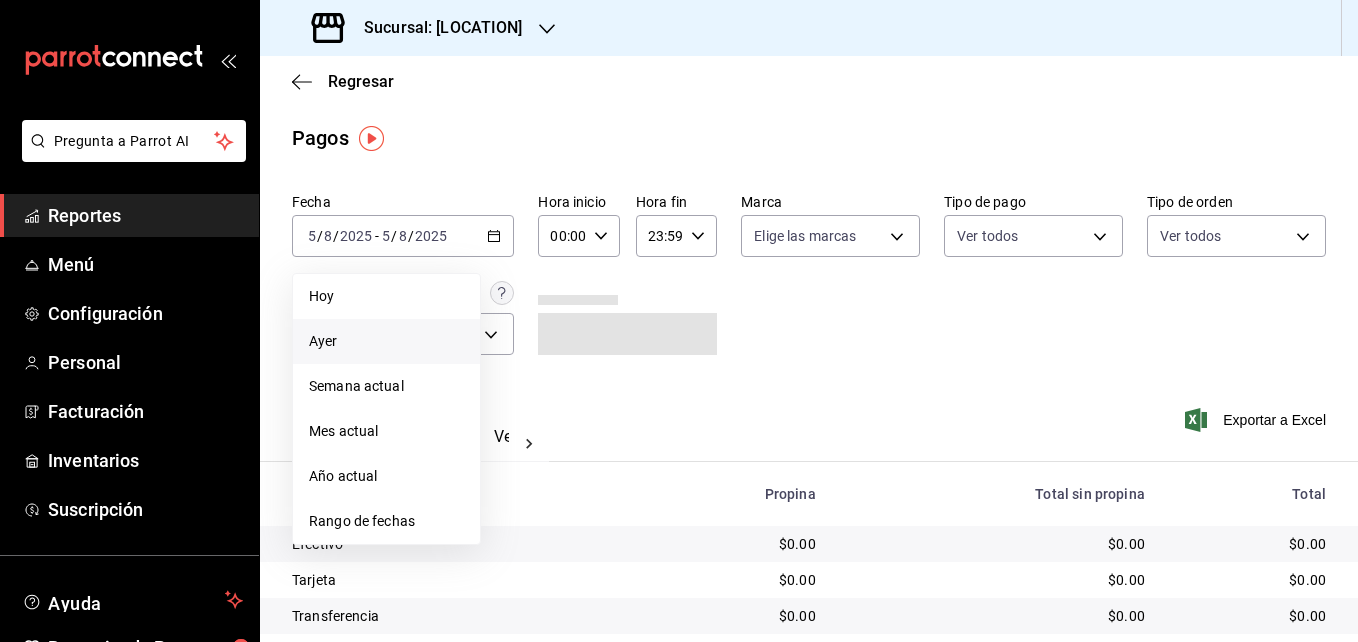 click on "Ayer" at bounding box center [386, 341] 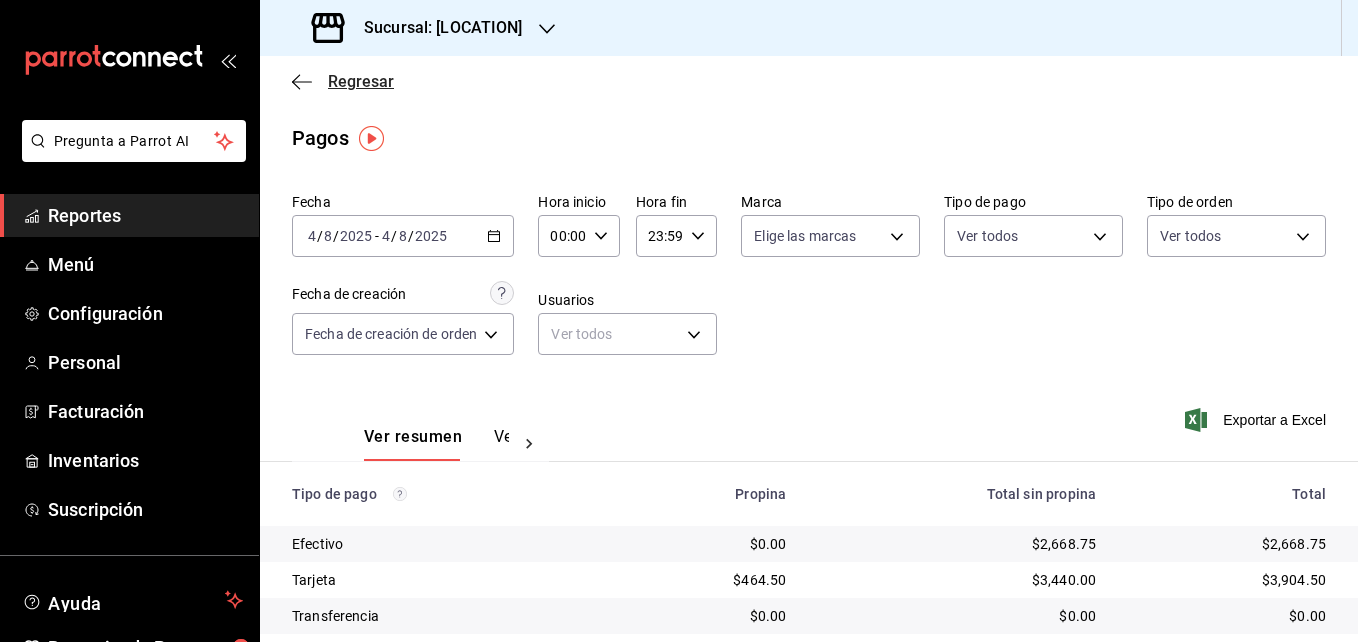 click 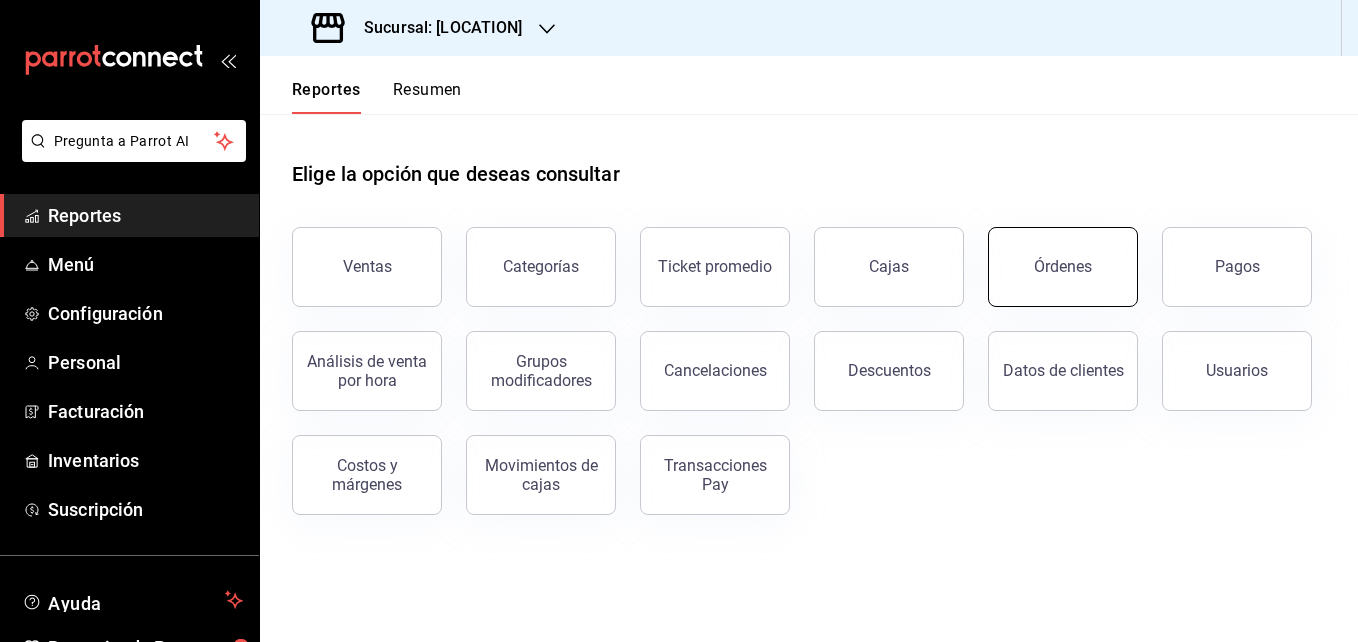 click on "Órdenes" at bounding box center (1063, 267) 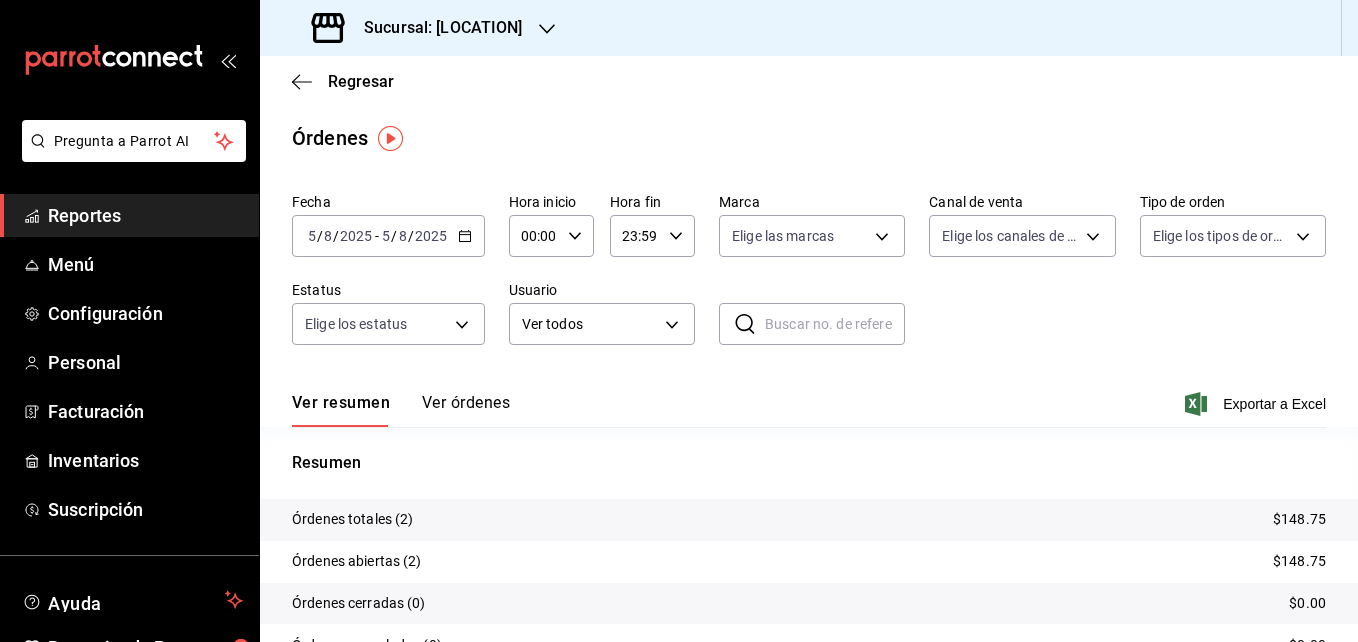 click 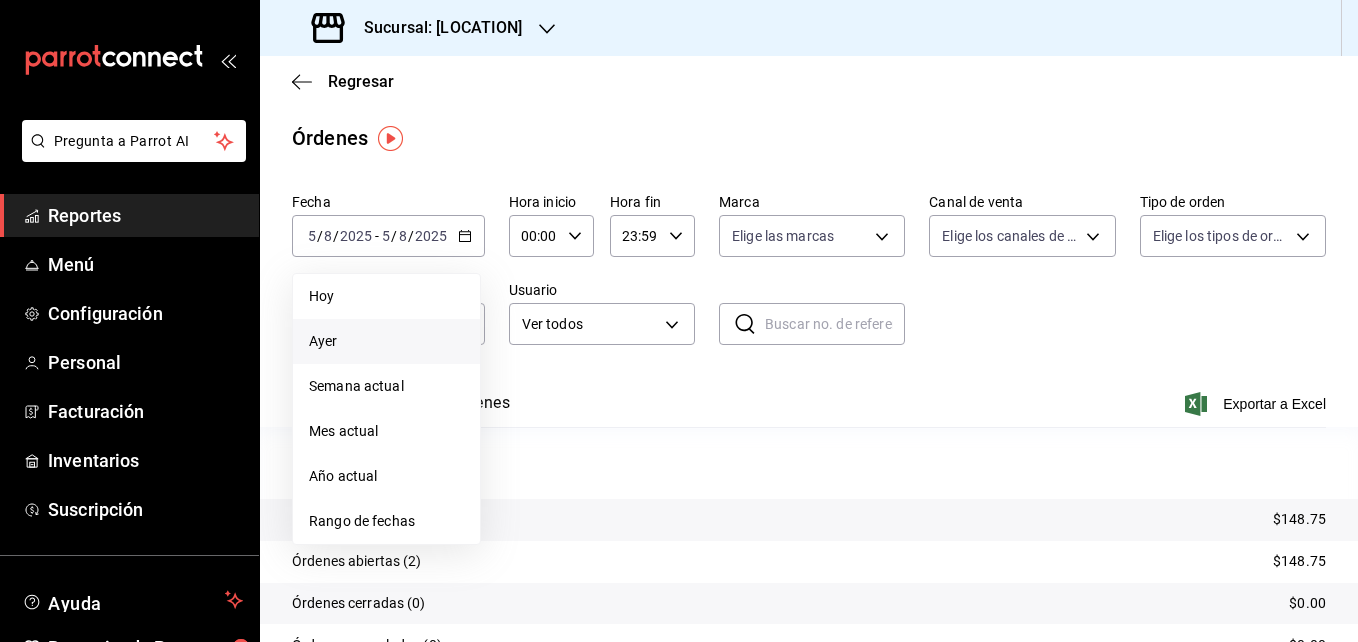 click on "Ayer" at bounding box center [386, 341] 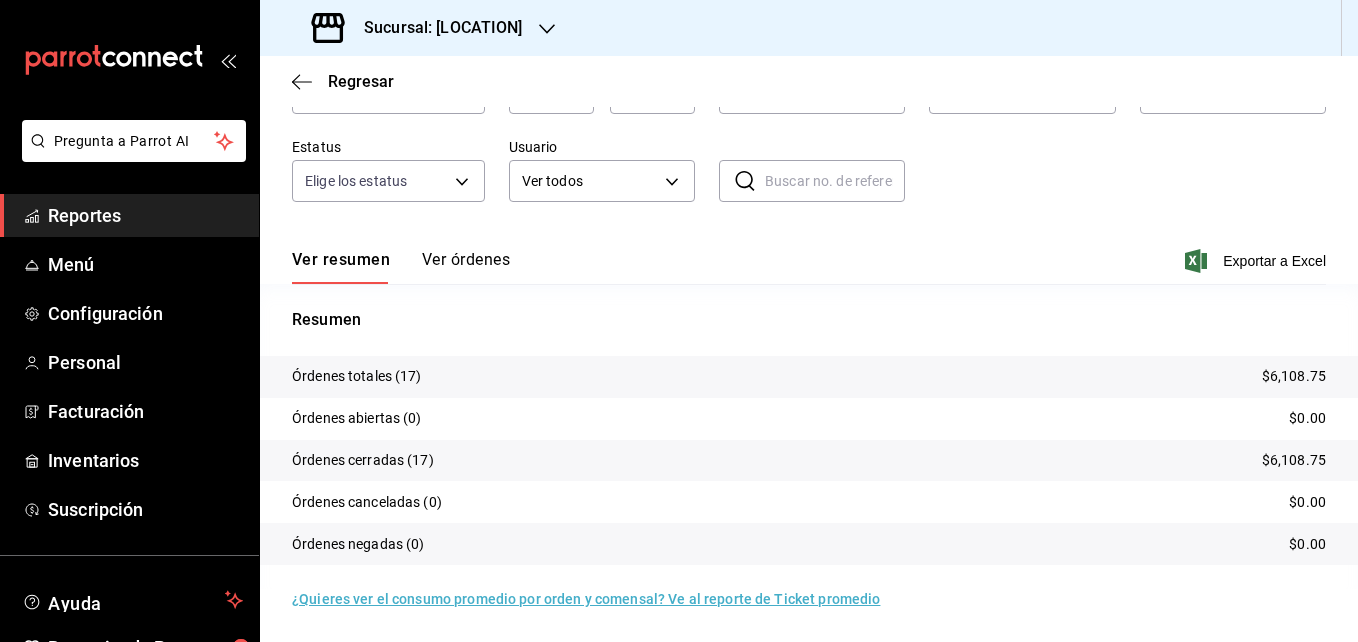 scroll, scrollTop: 0, scrollLeft: 0, axis: both 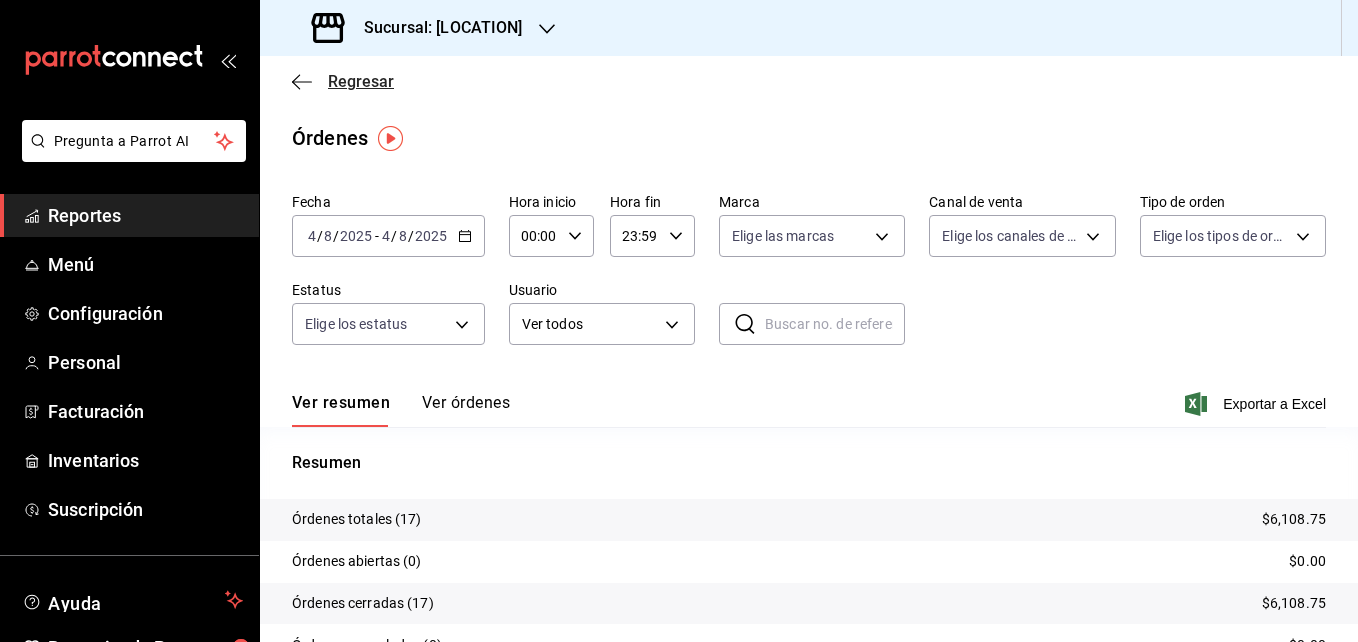 click 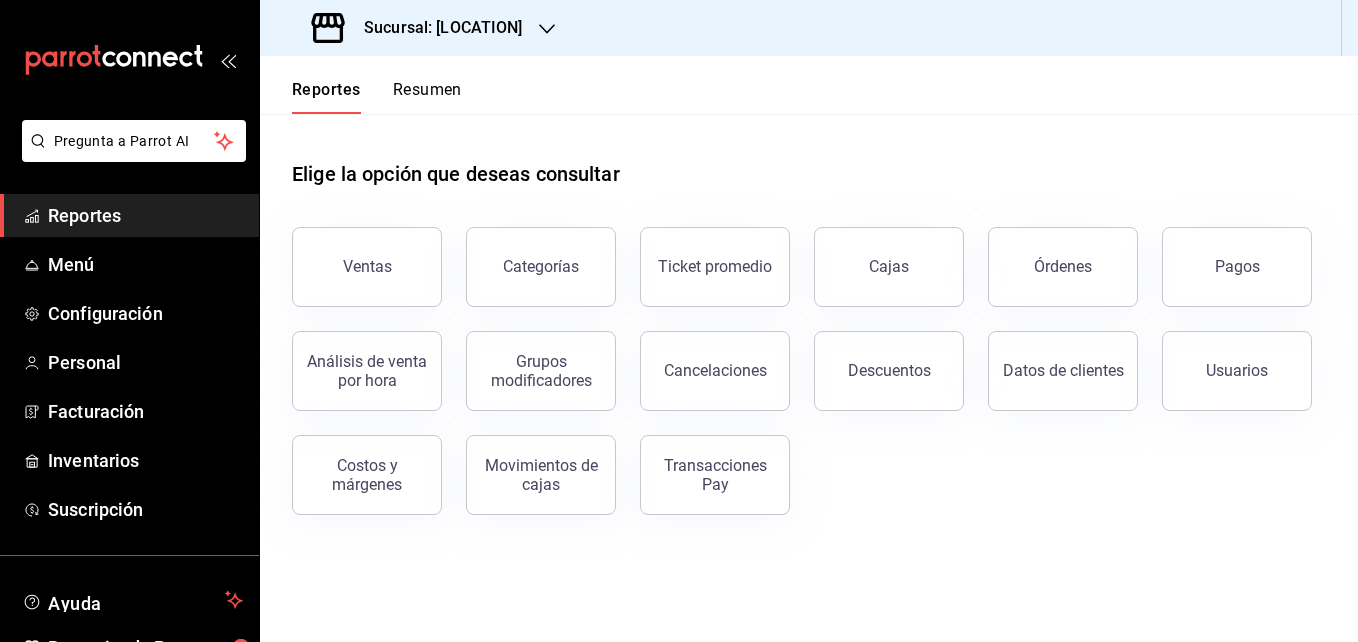 click 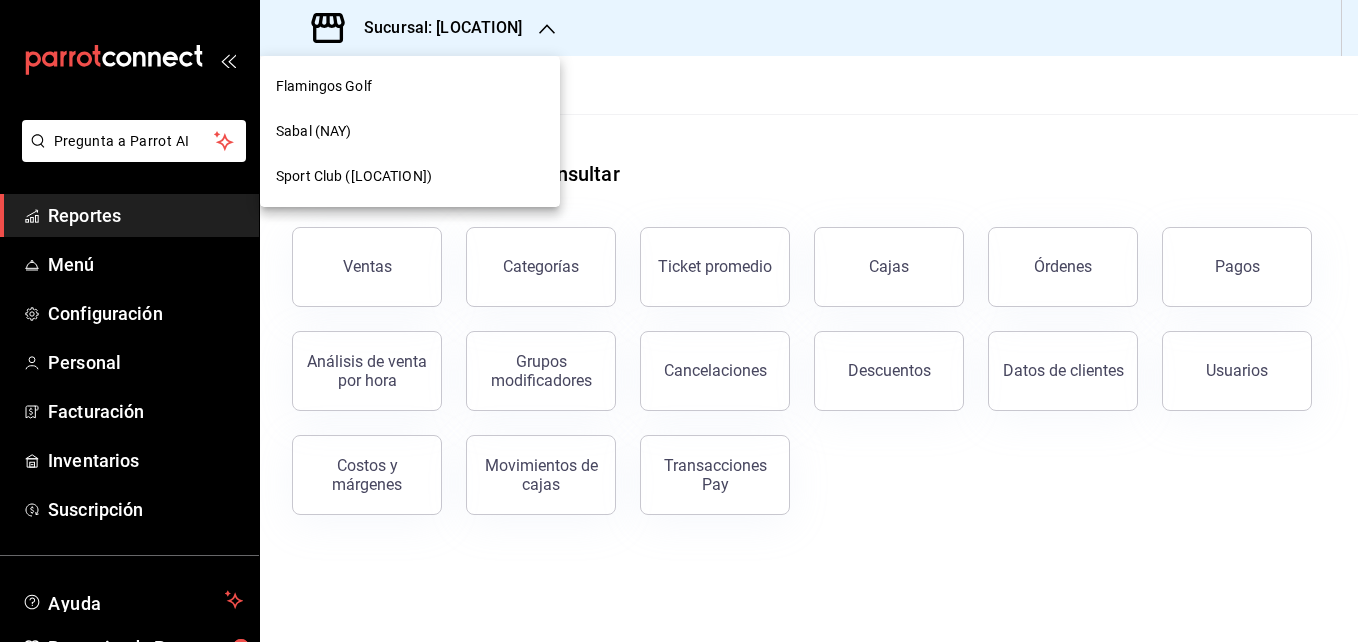 click on "Sabal (NAY)" at bounding box center (410, 131) 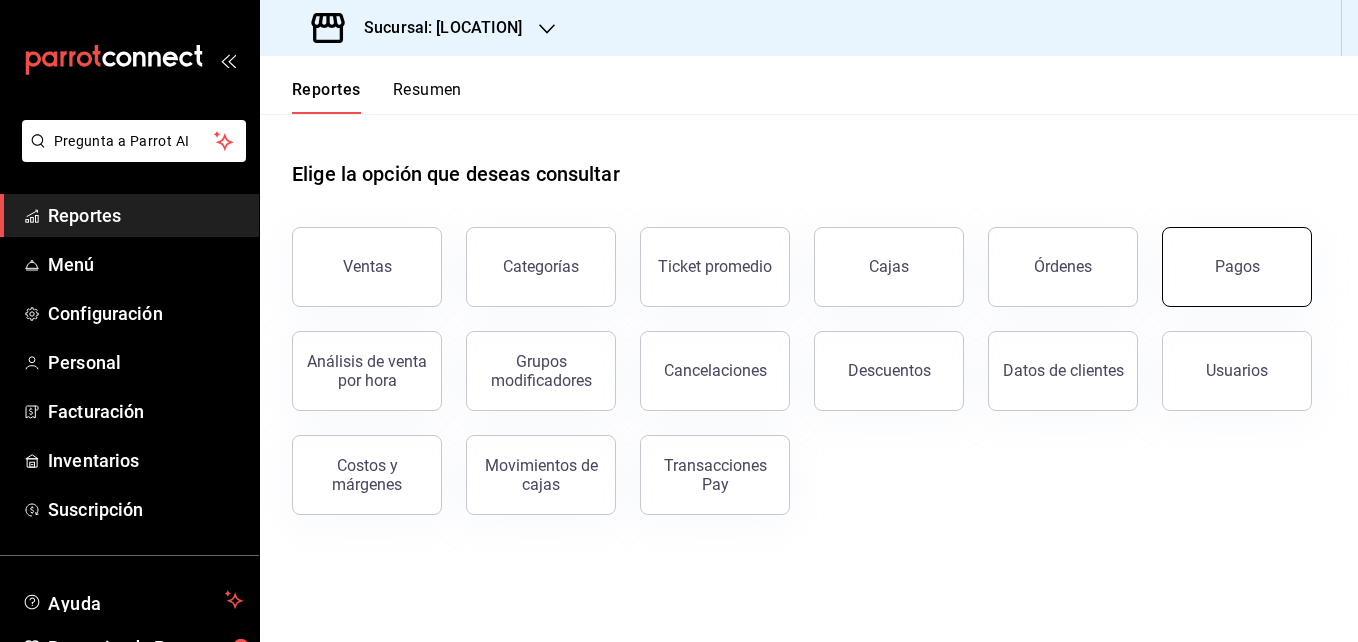 click on "Pagos" at bounding box center (1237, 267) 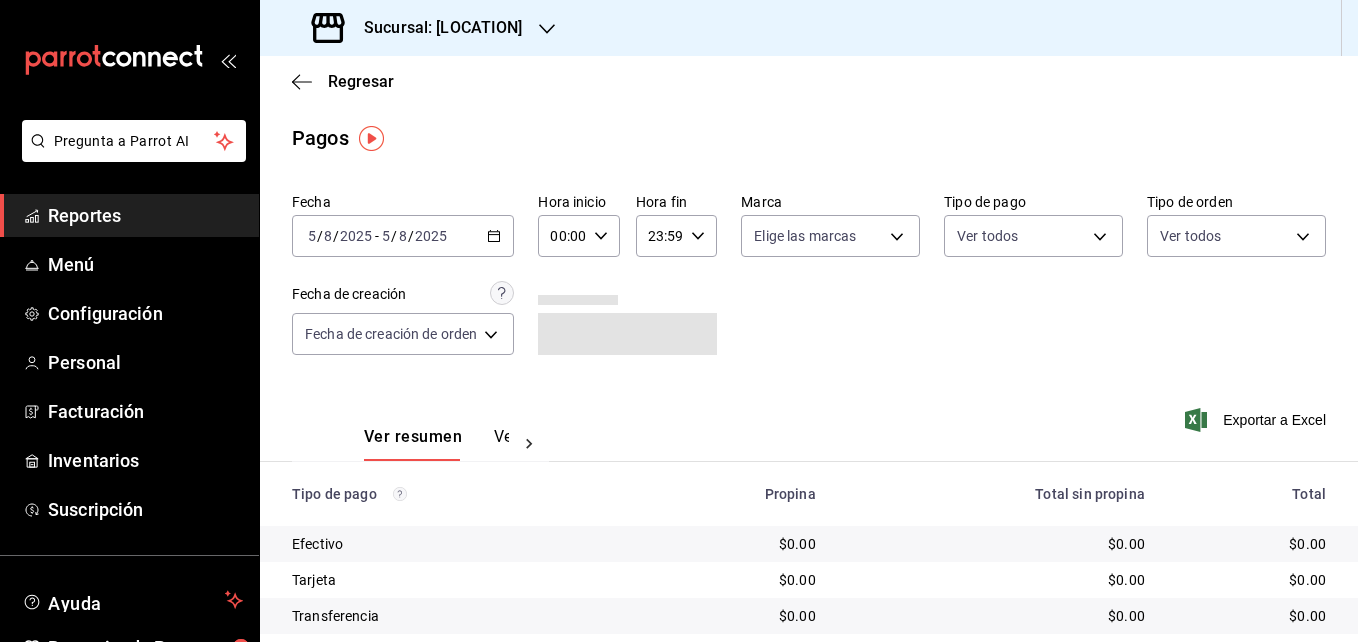 click 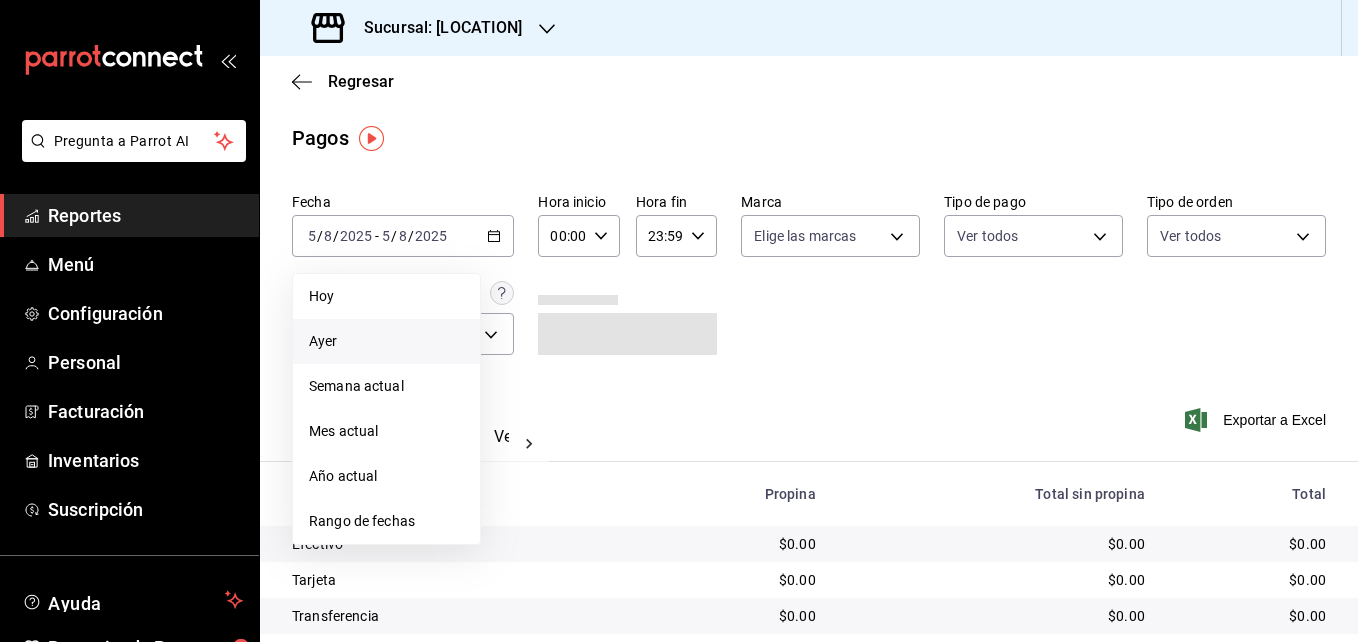 click on "Ayer" at bounding box center (386, 341) 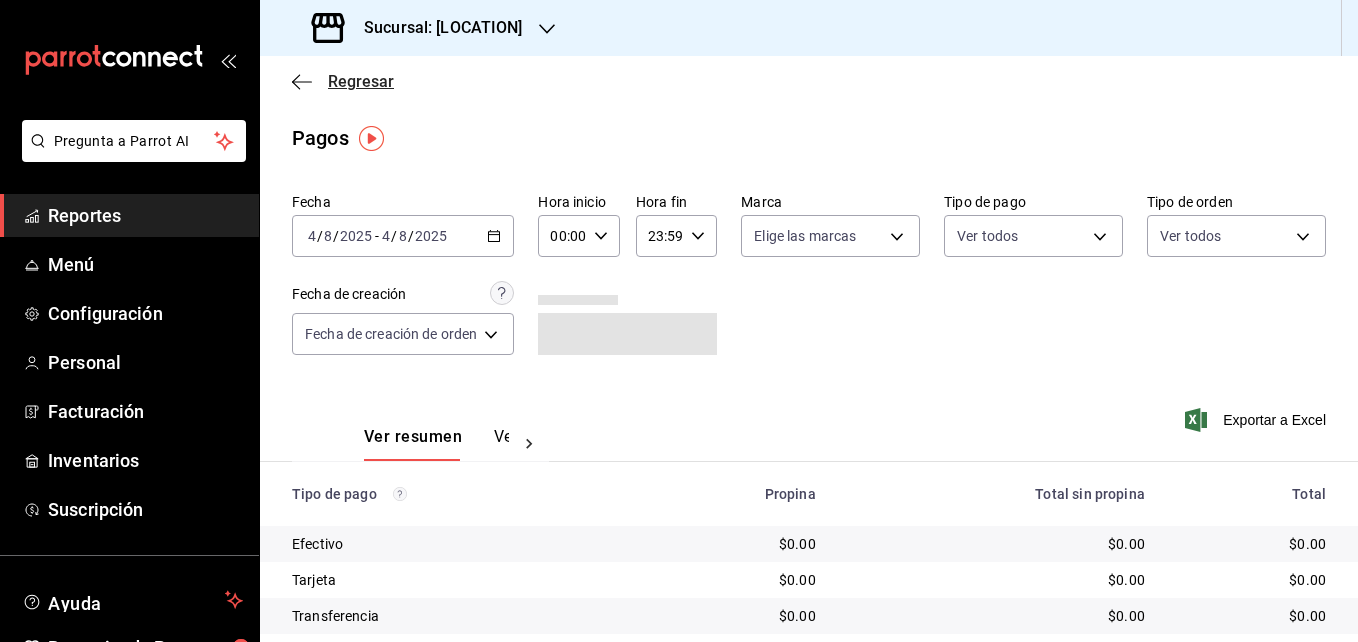 click 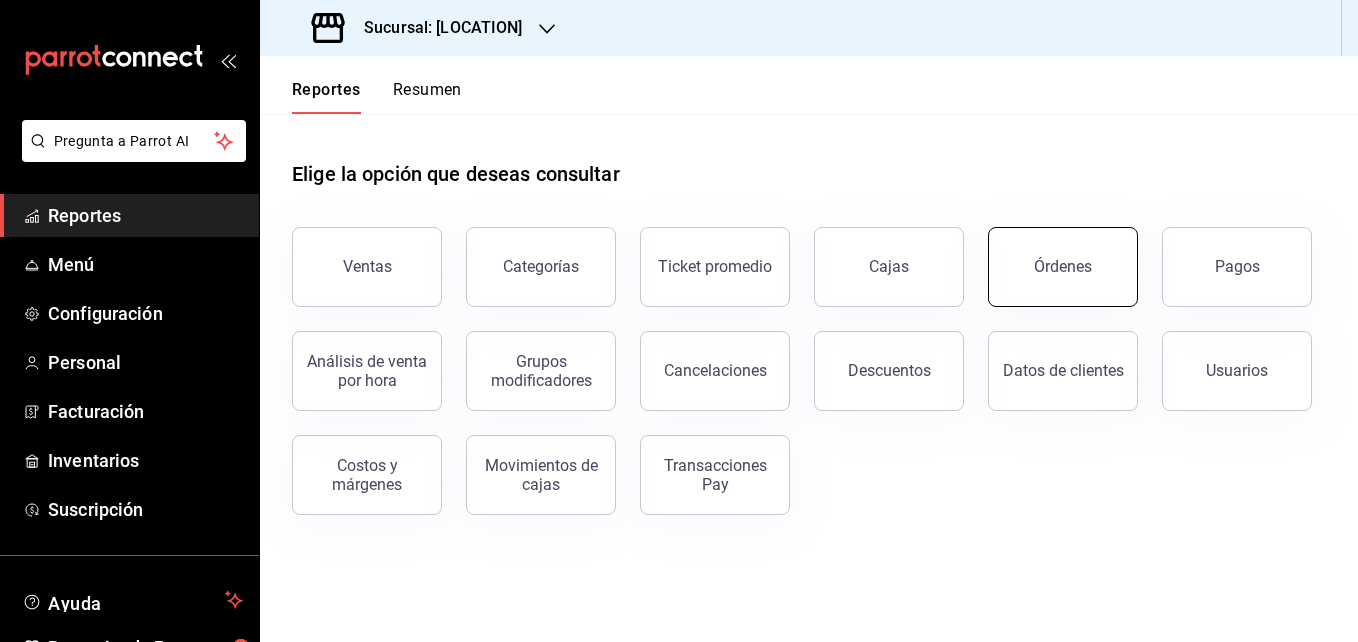 click on "Órdenes" at bounding box center (1063, 267) 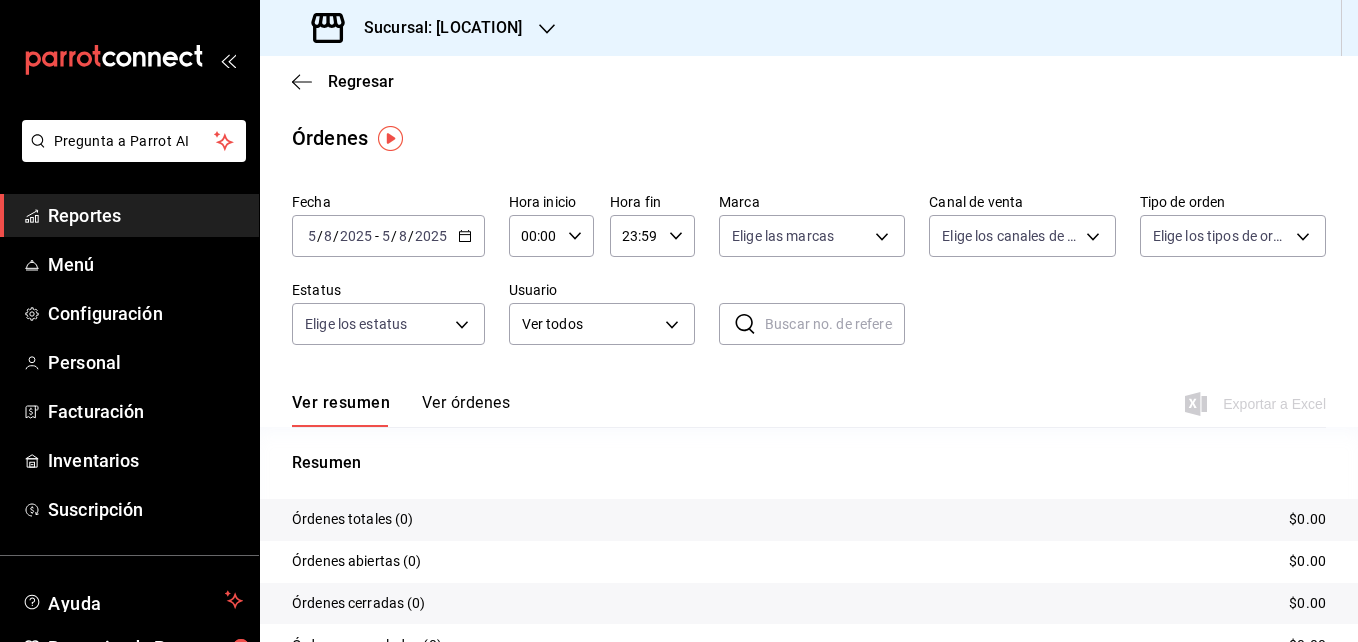 click 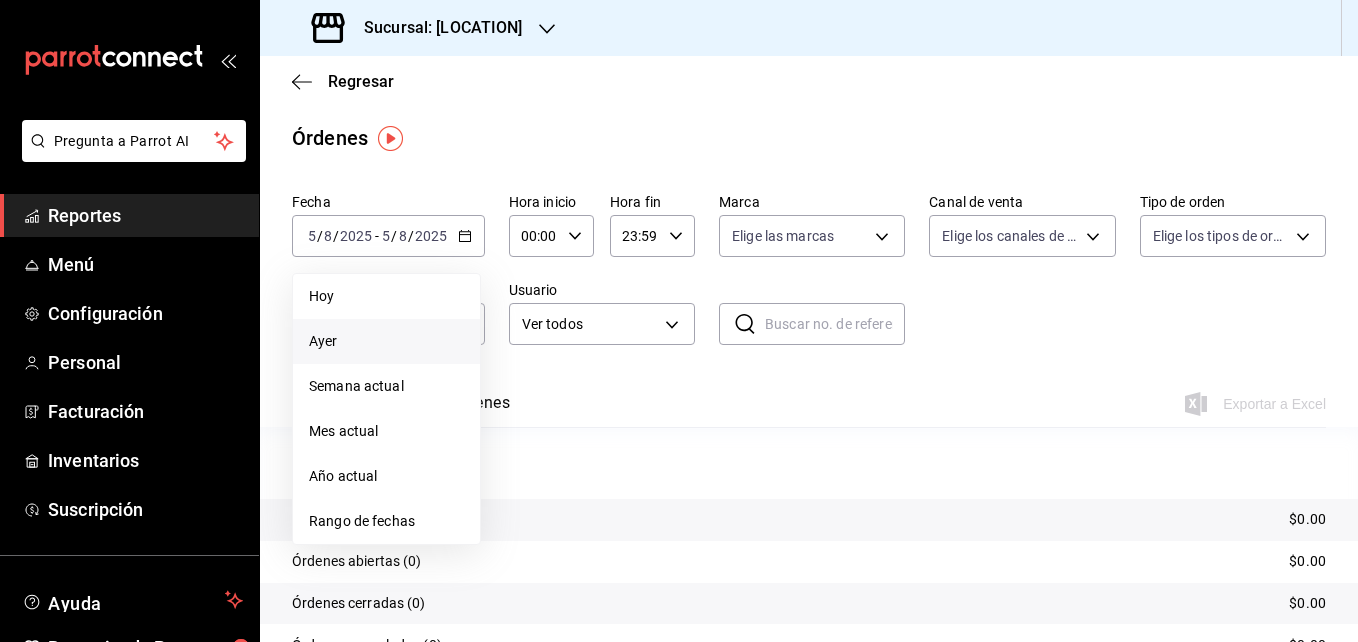 click on "Ayer" at bounding box center [386, 341] 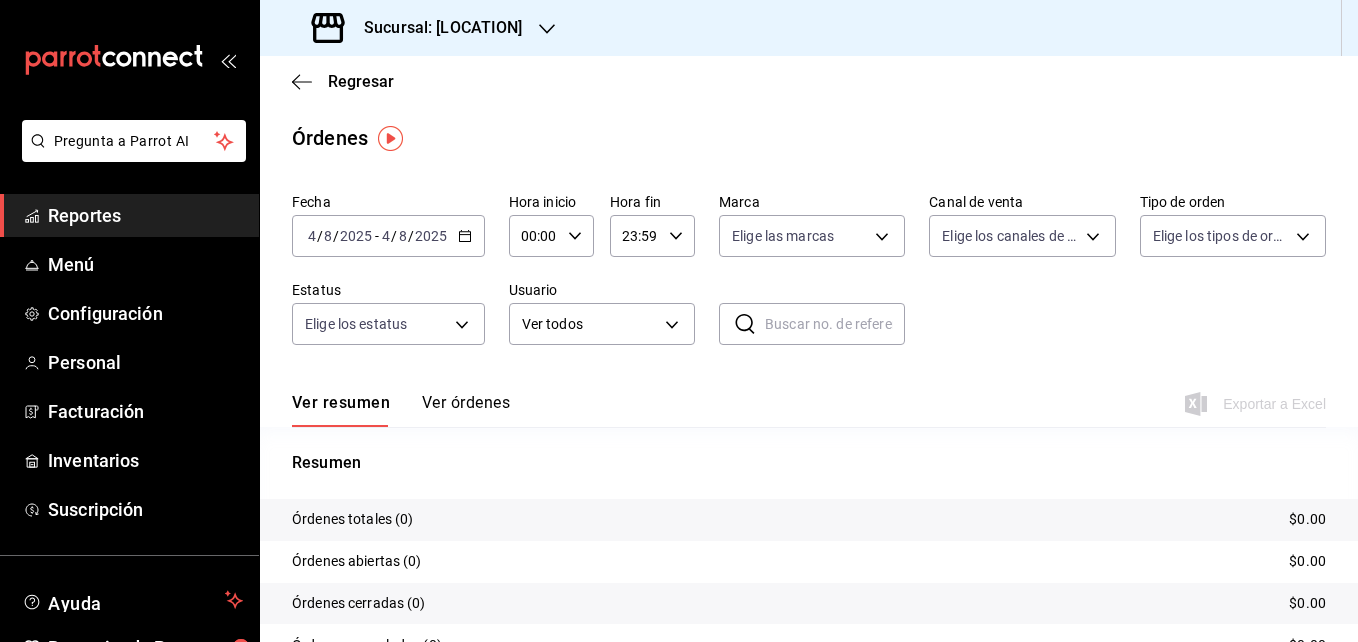 scroll, scrollTop: 113, scrollLeft: 0, axis: vertical 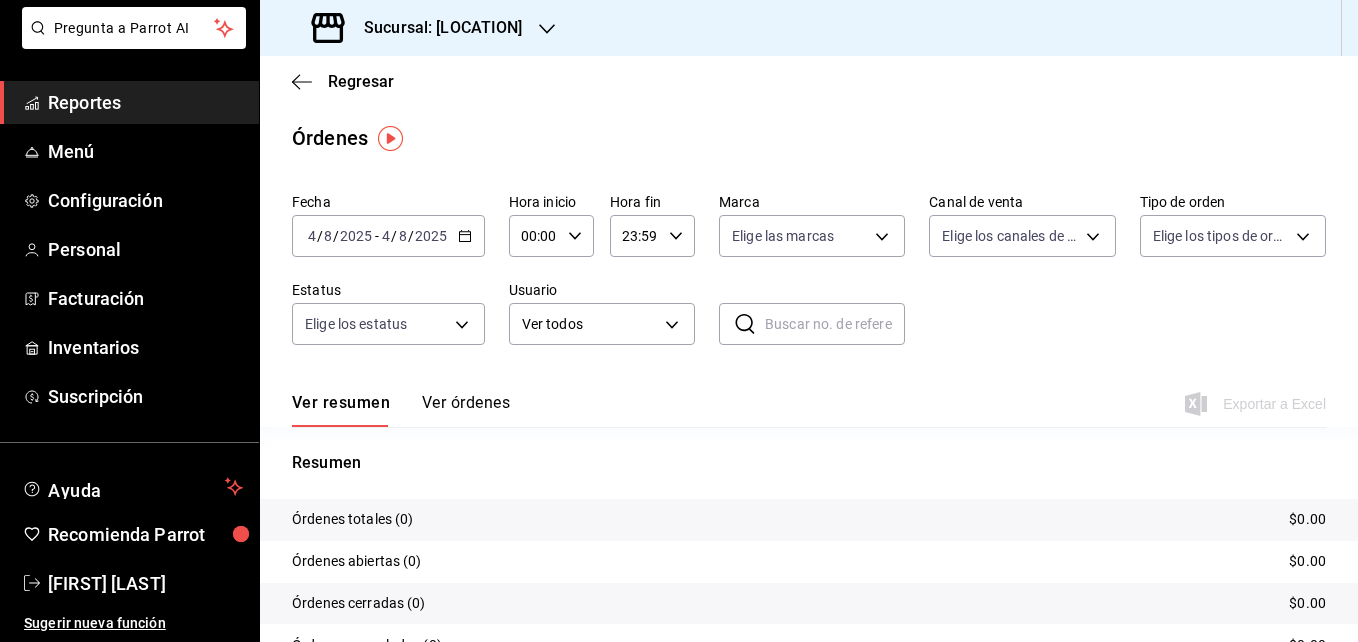 click on "Regresar" at bounding box center (809, 81) 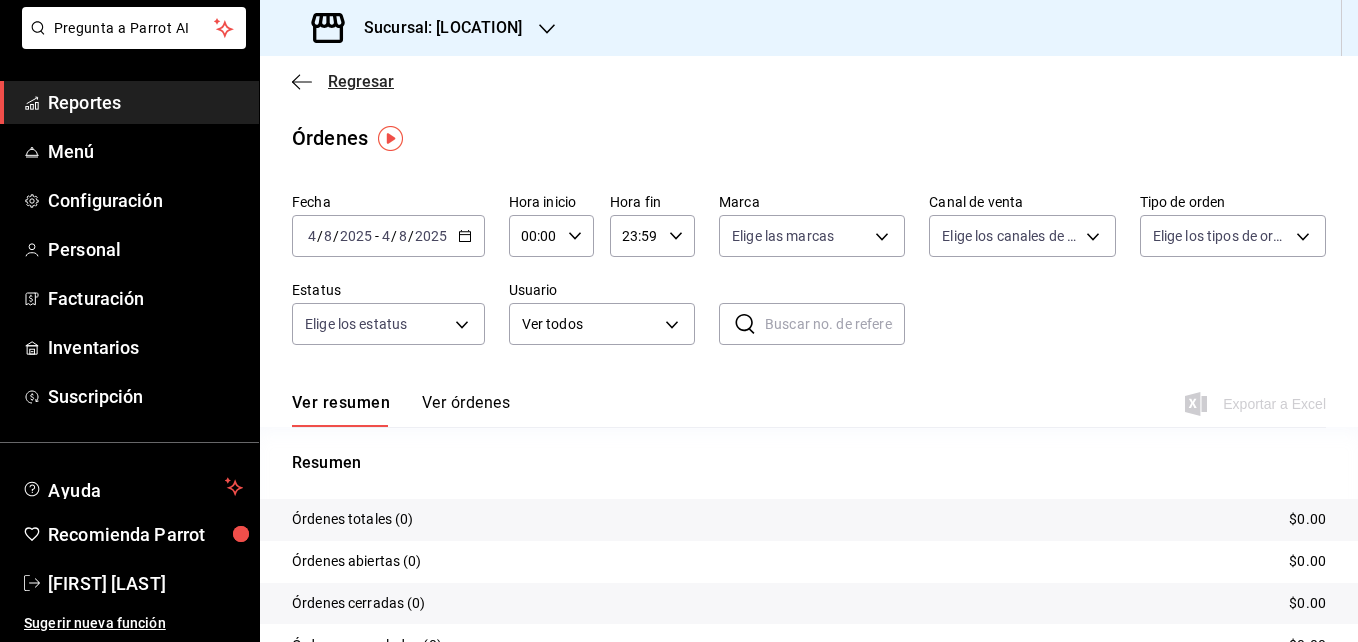 click 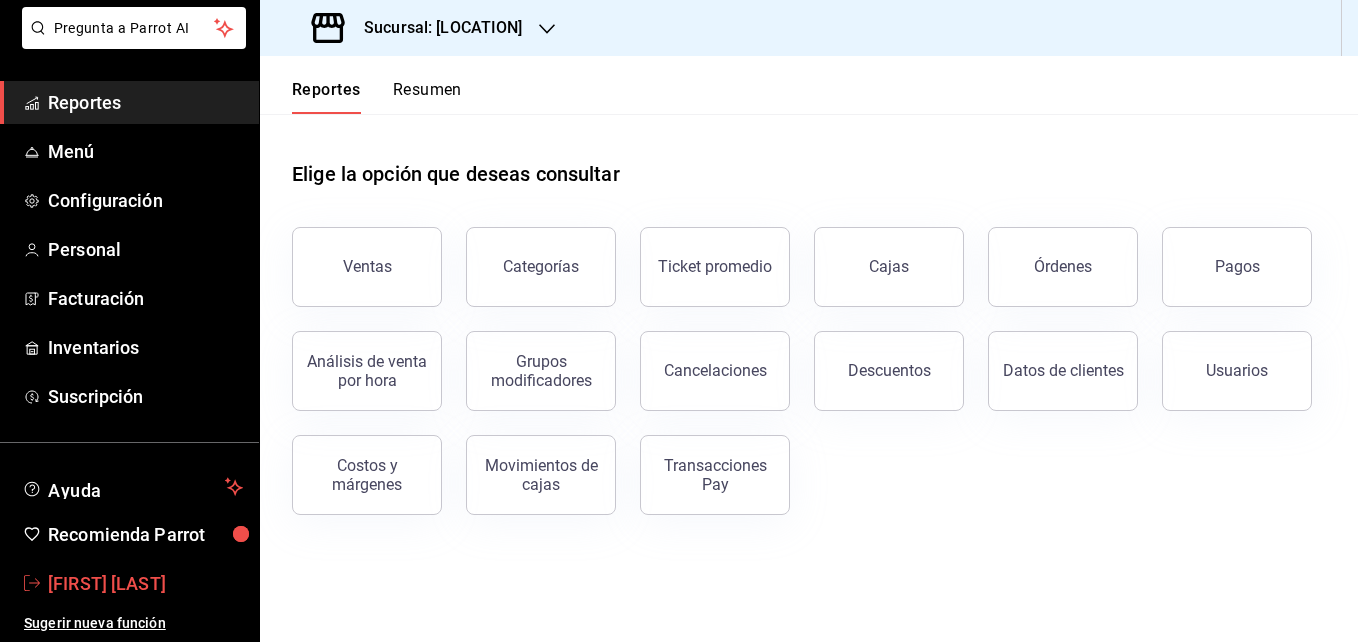 click on "Samael Joya" at bounding box center [145, 583] 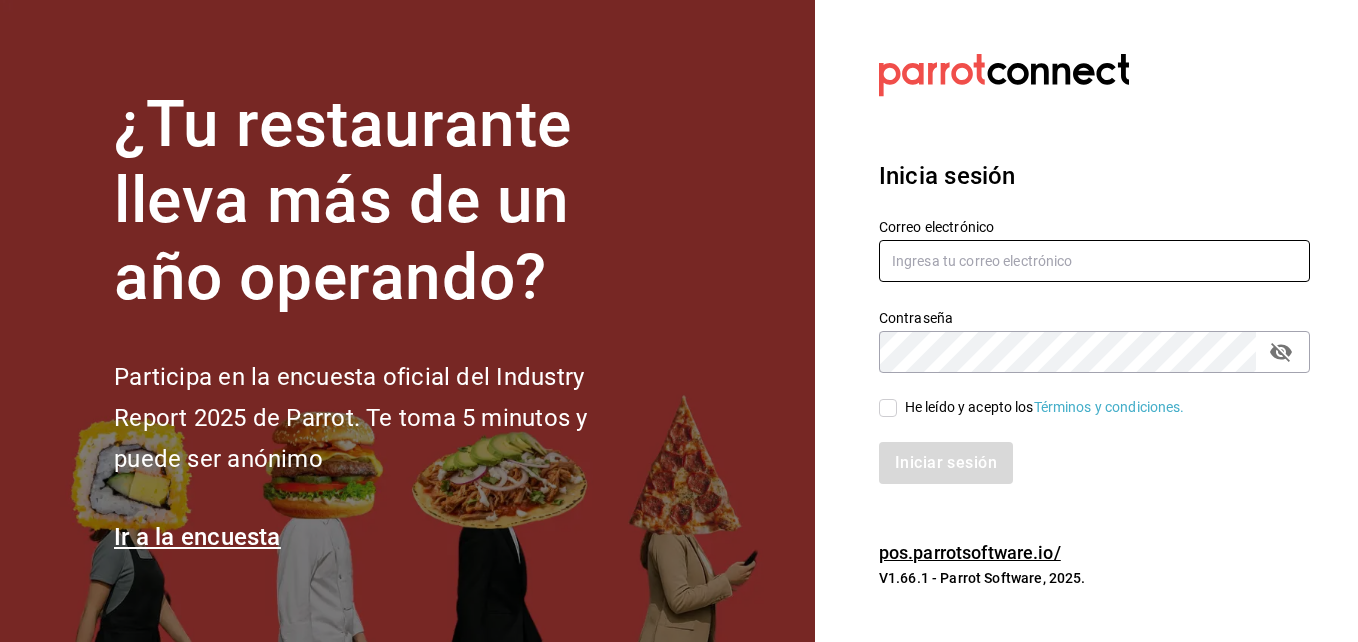 type on "[USERNAME]@example.com" 